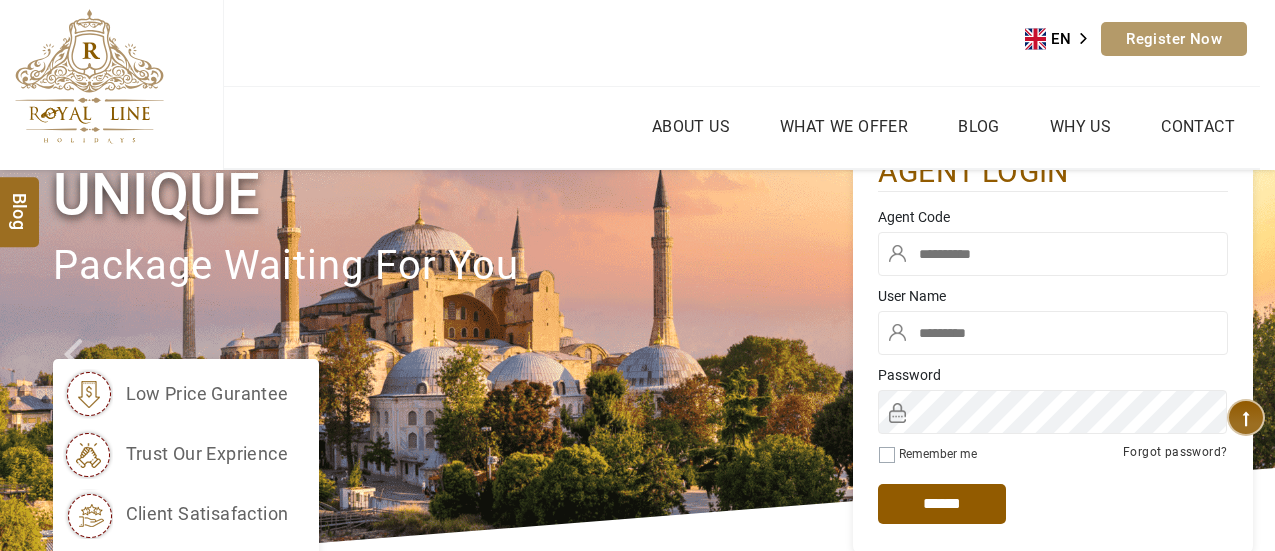 scroll, scrollTop: 0, scrollLeft: 0, axis: both 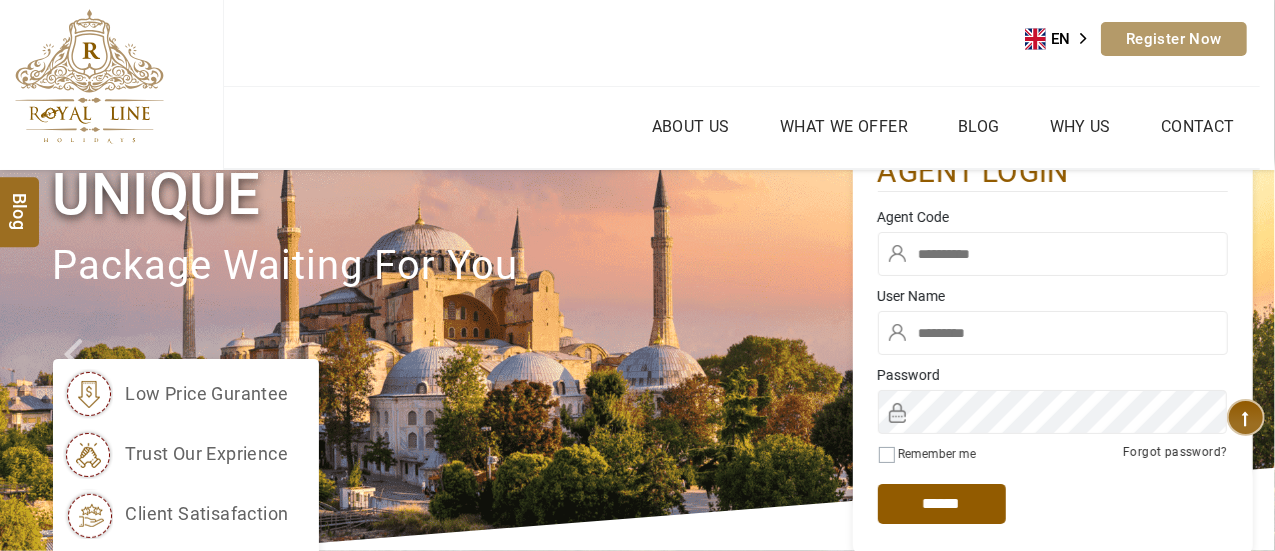 click at bounding box center (1053, 254) 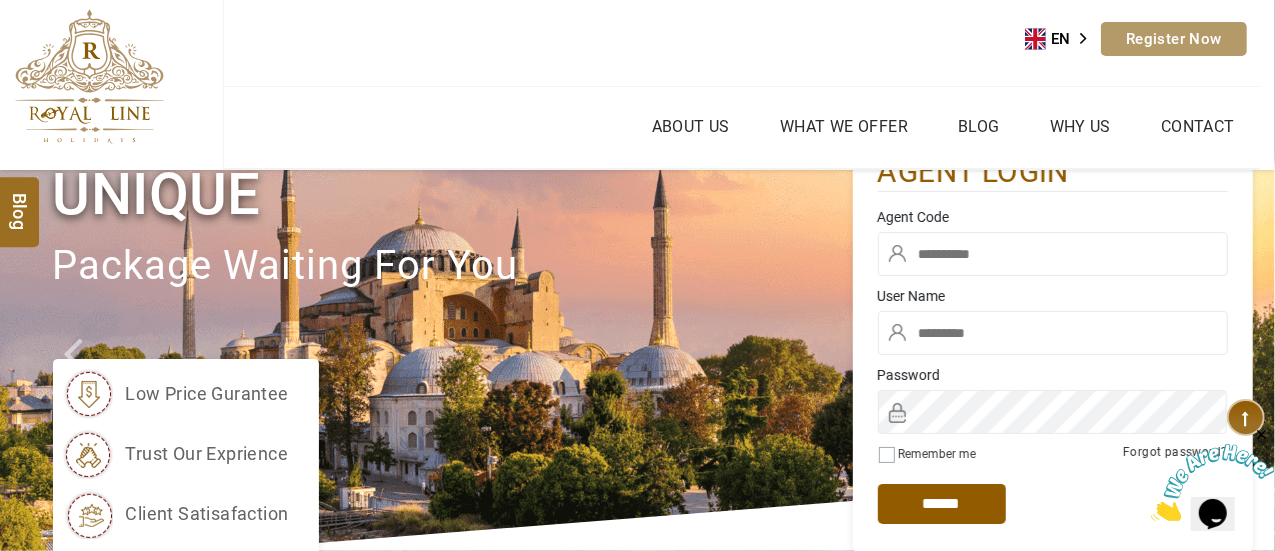 scroll, scrollTop: 0, scrollLeft: 0, axis: both 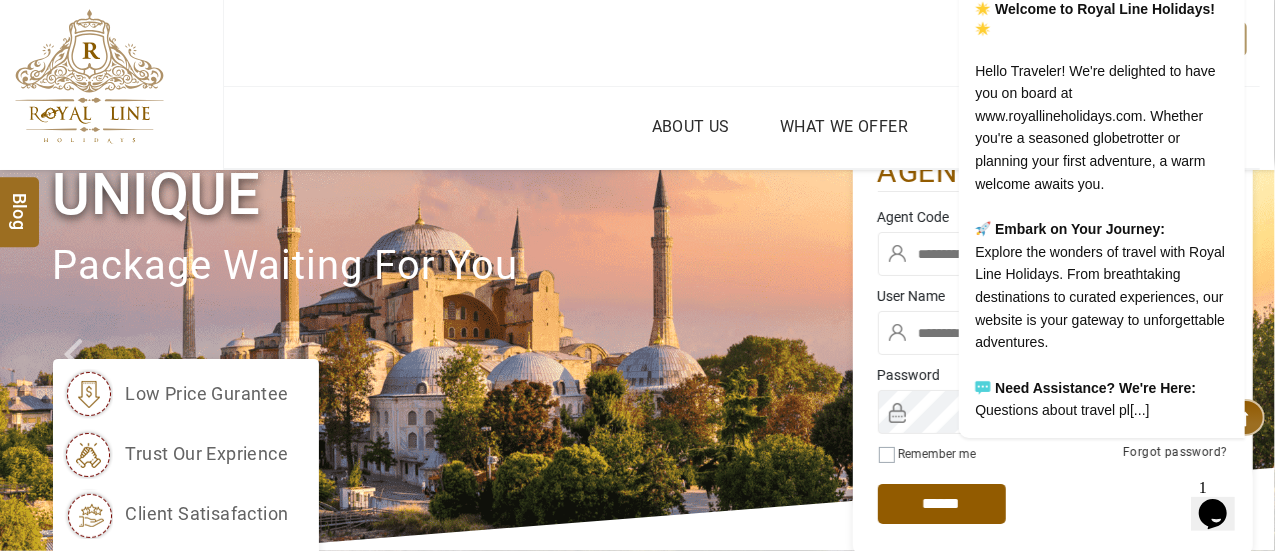 type on "********" 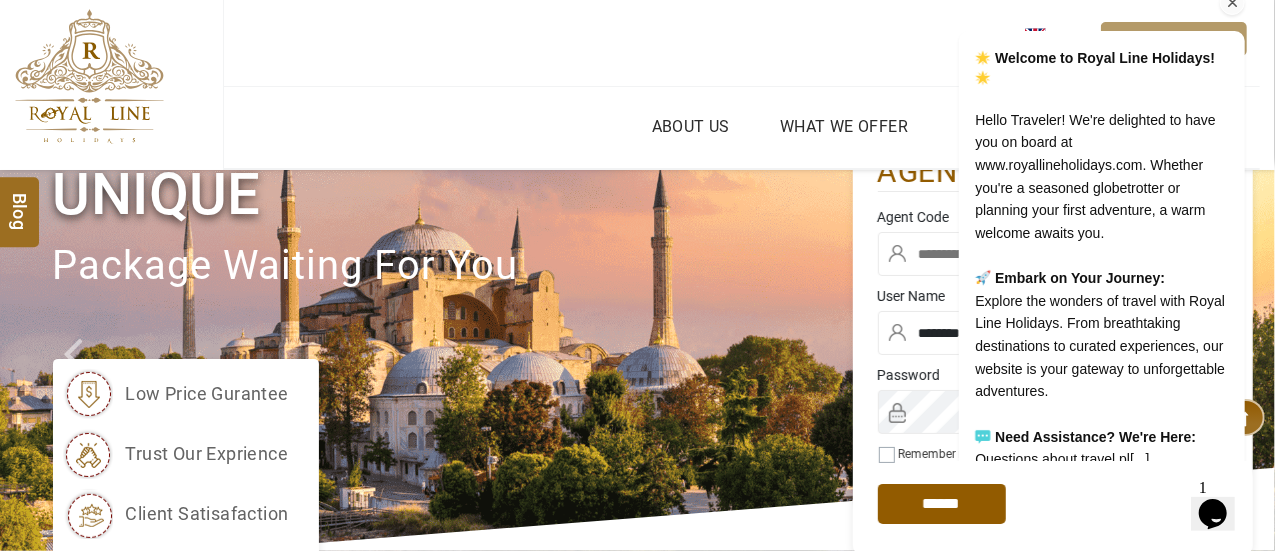 click on "Welcome to Royal Line Holidays!  Hello Traveler! We're delighted to have you on board at www.royallineholidays.com. Whether you're a seasoned globetrotter or planning your first adventure, a warm welcome awaits you.   Embark on Your Journey: Explore the wonders of travel with Royal Line Holidays. From breathtaking destinations to curated experiences, our website is your gateway to unforgettable adventures.   Need Assistance? We're Here: Questions about travel pl[...]" at bounding box center (1075, 260) 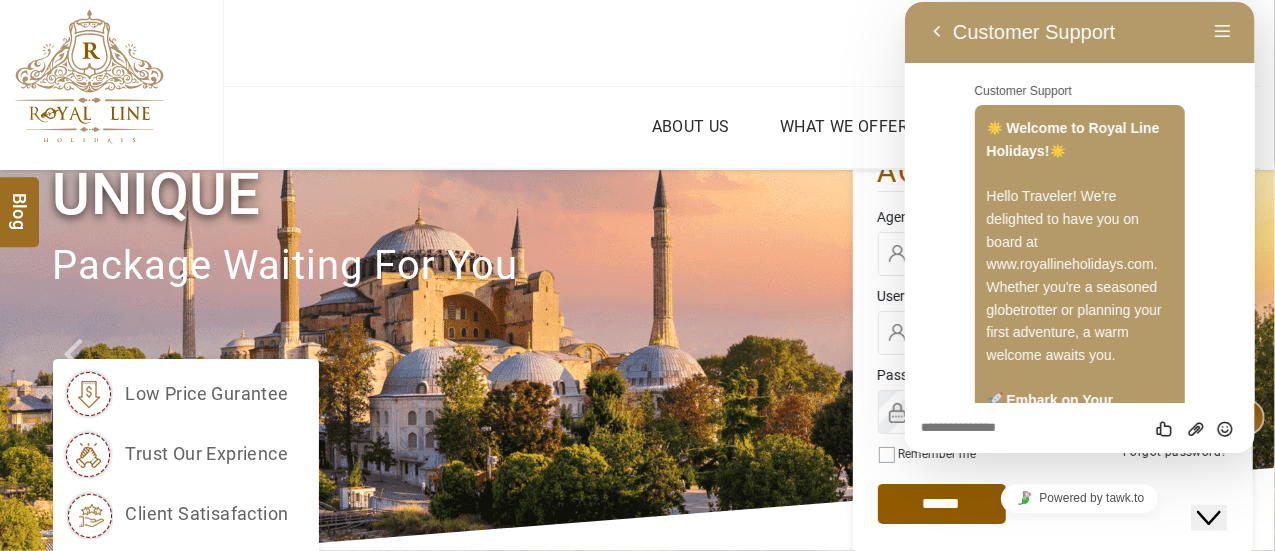 scroll, scrollTop: 331, scrollLeft: 0, axis: vertical 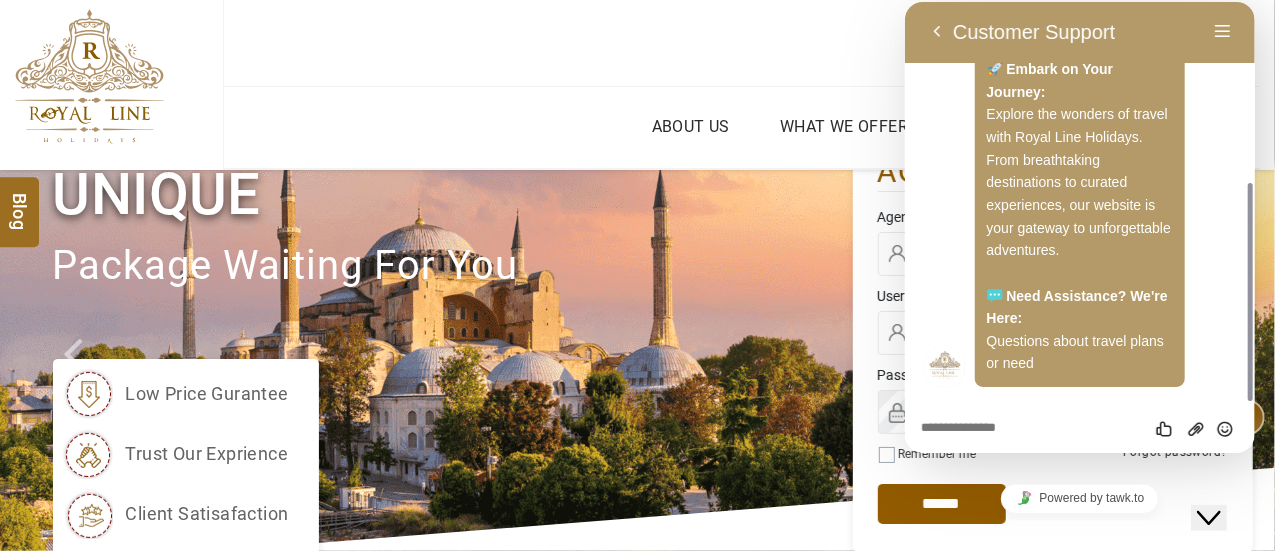 click on "About Us What we Offer Blog Why Us Contact" at bounding box center (742, 127) 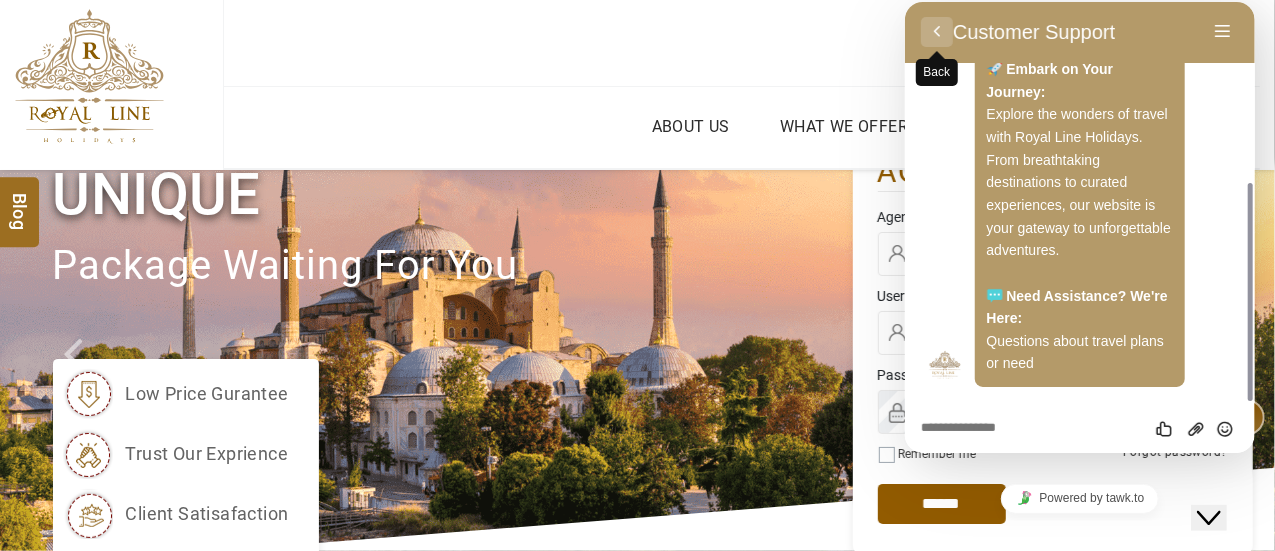 click on "Back" at bounding box center (936, 32) 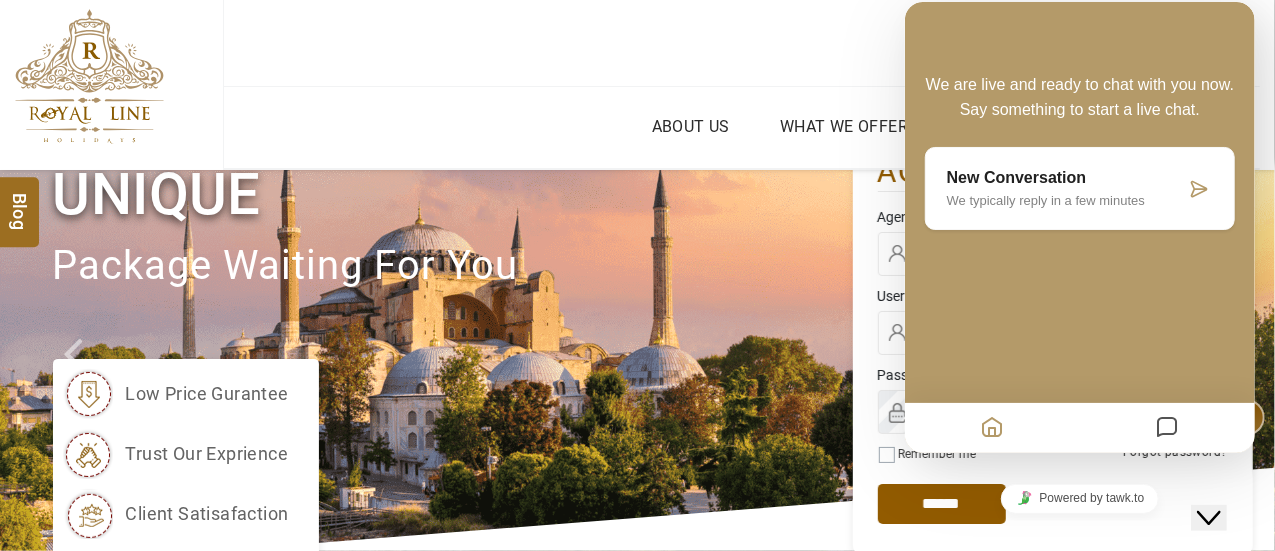 click on "We are live and ready to chat with you now. Say something to start a live chat.  New Conversation   We typically reply in a few minutes" at bounding box center (1079, 227) 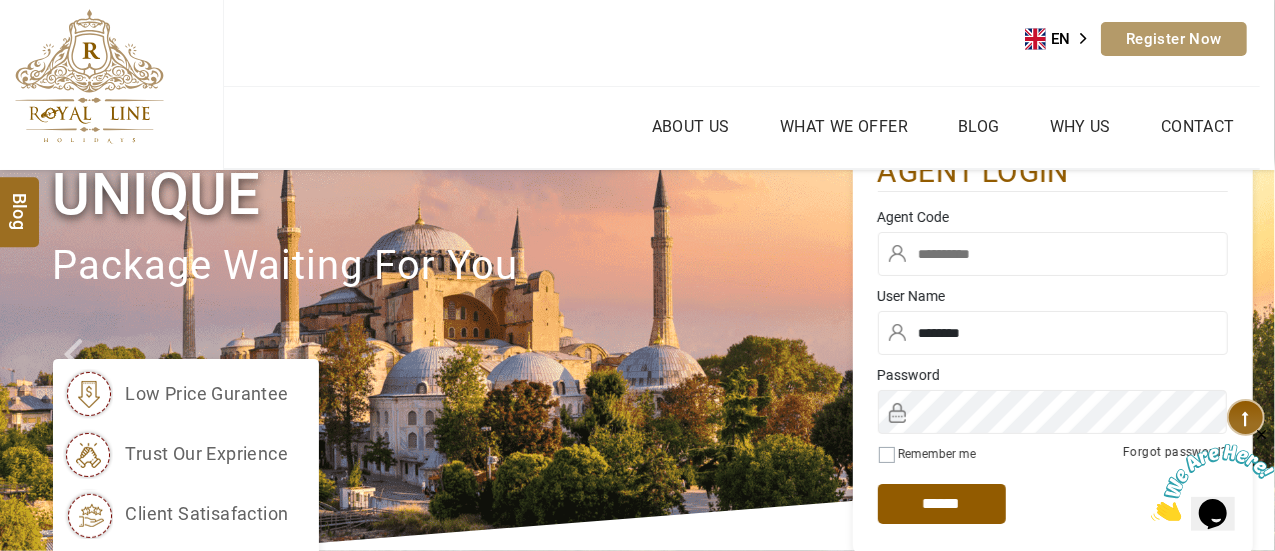 drag, startPoint x: 663, startPoint y: 280, endPoint x: 748, endPoint y: 269, distance: 85.70881 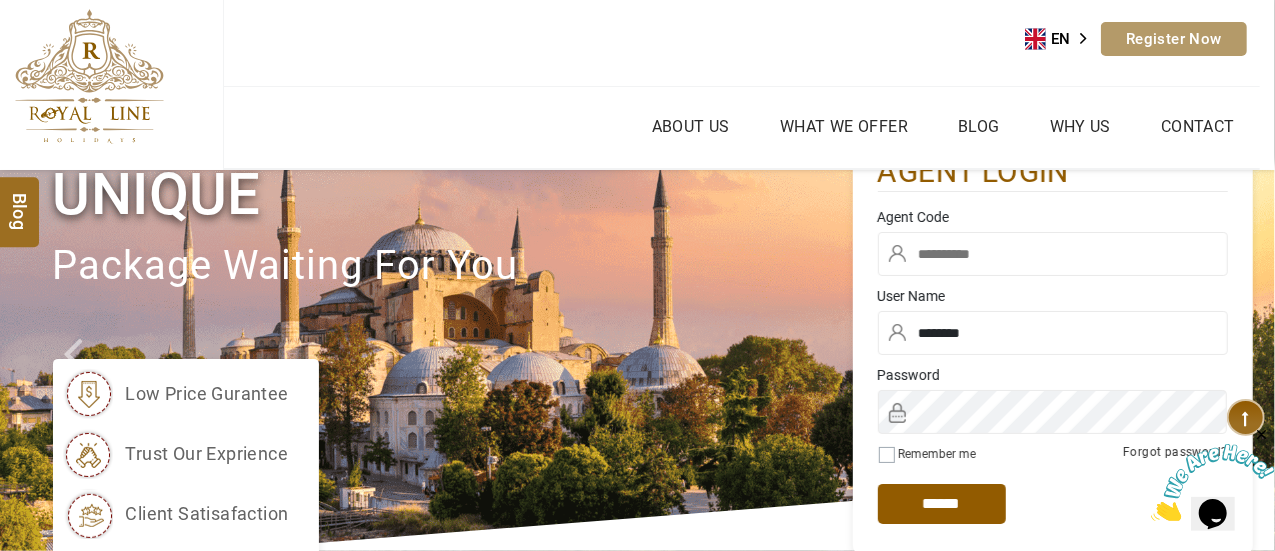 click at bounding box center [1053, 254] 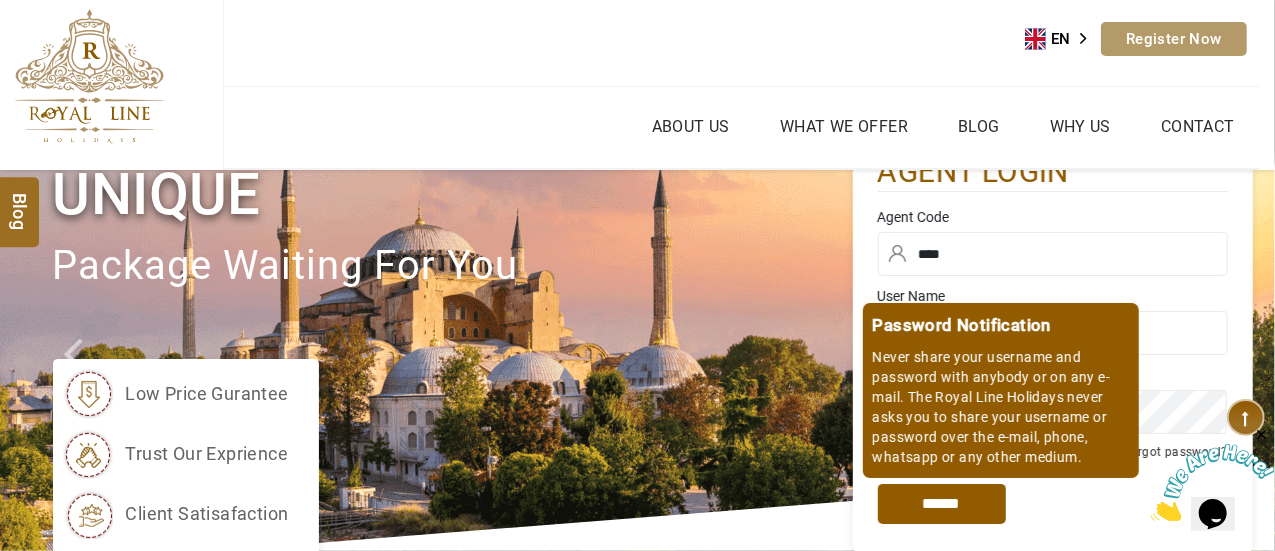 type on "****" 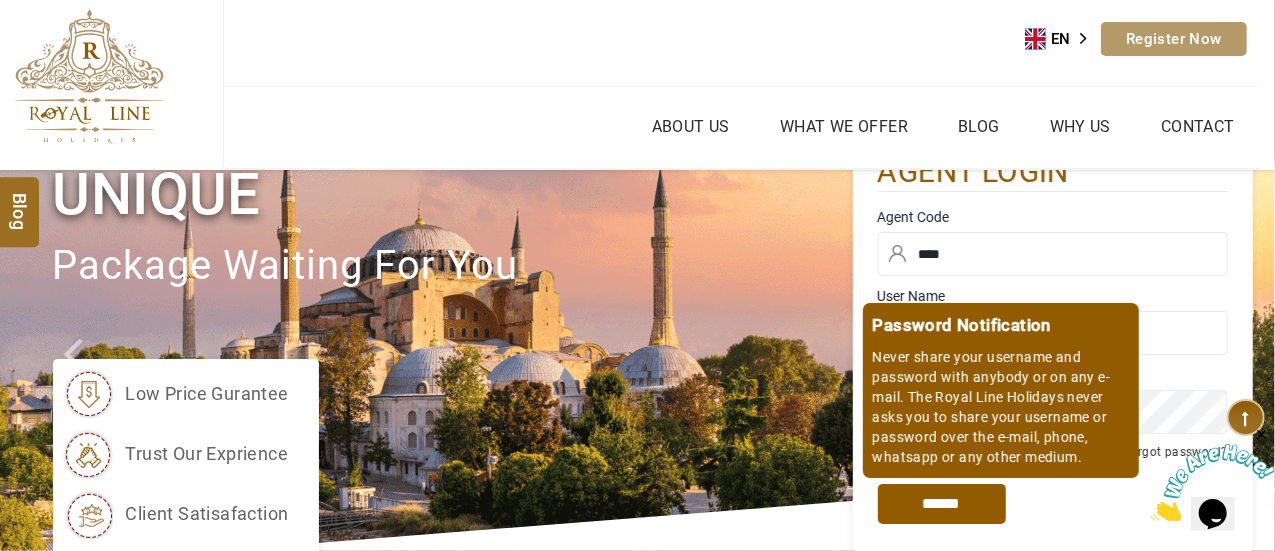 click on "*****" at bounding box center (942, 504) 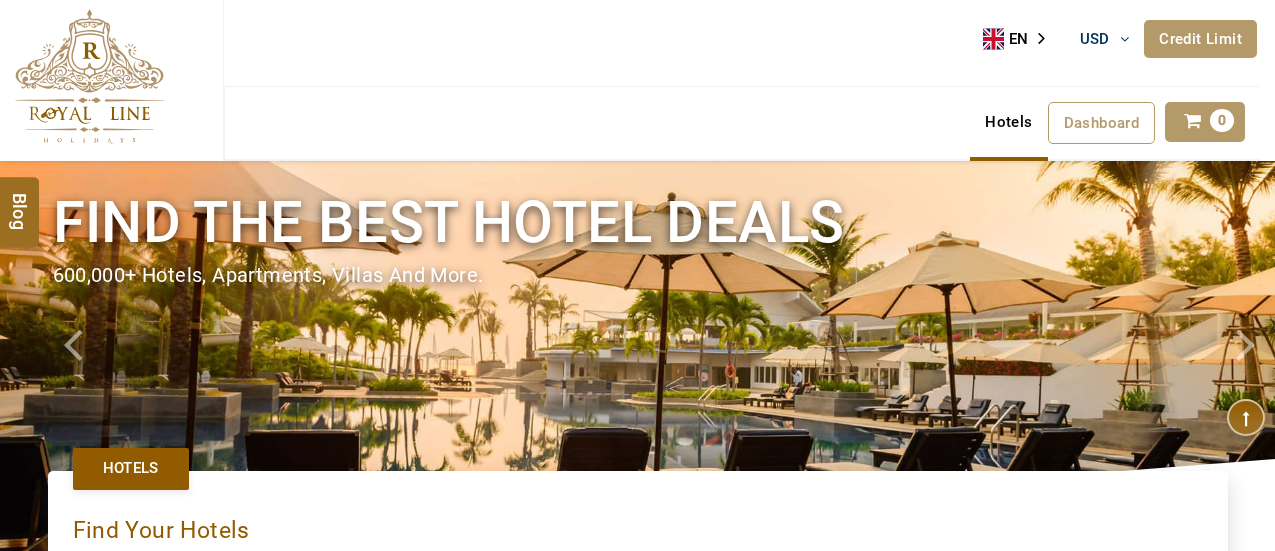 scroll, scrollTop: 0, scrollLeft: 0, axis: both 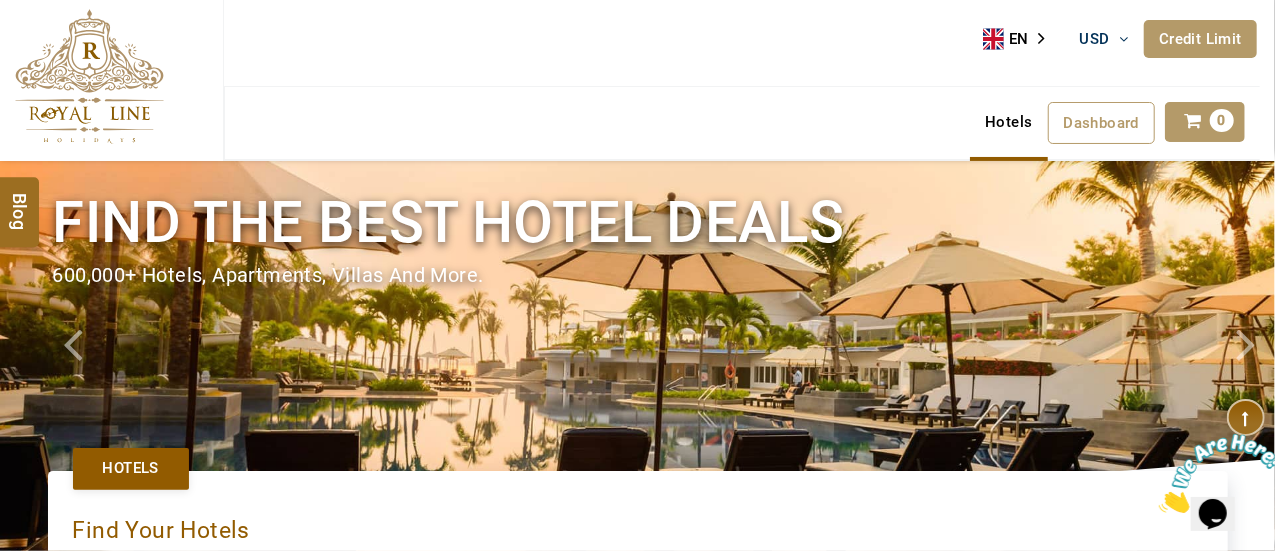 click at bounding box center (637, 360) 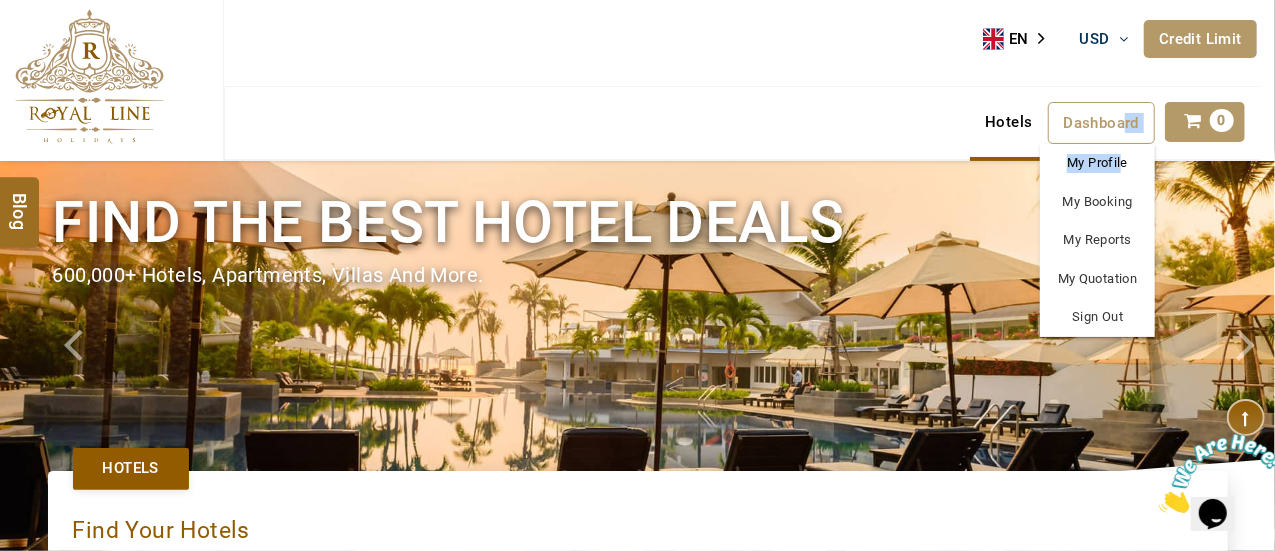 drag, startPoint x: 1122, startPoint y: 131, endPoint x: 1112, endPoint y: 150, distance: 21.470911 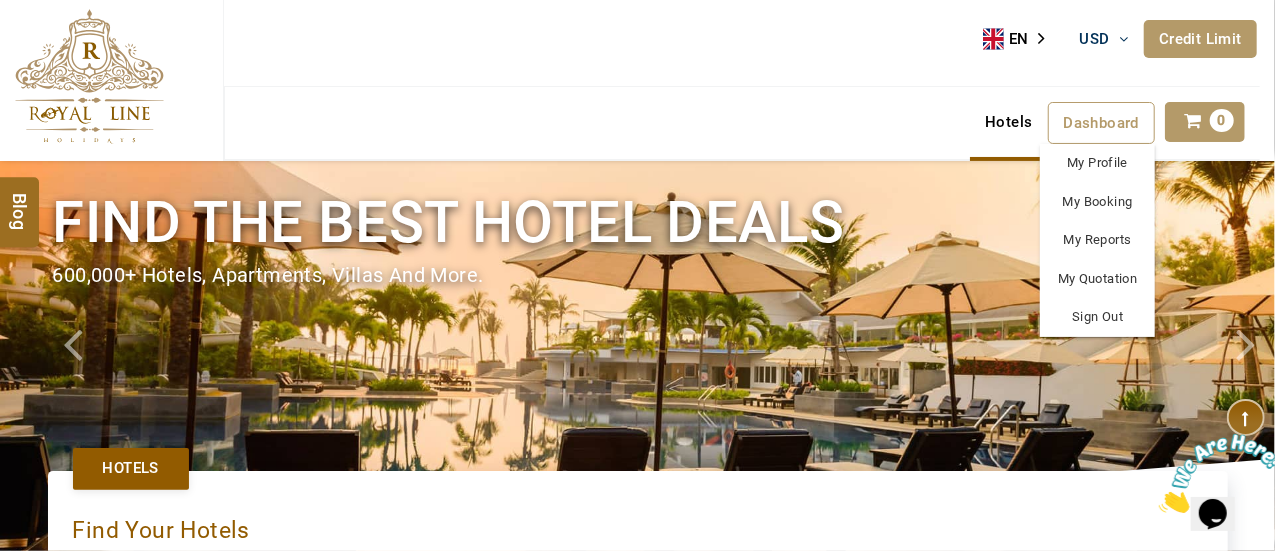 click on "Dashboard" at bounding box center [1102, 123] 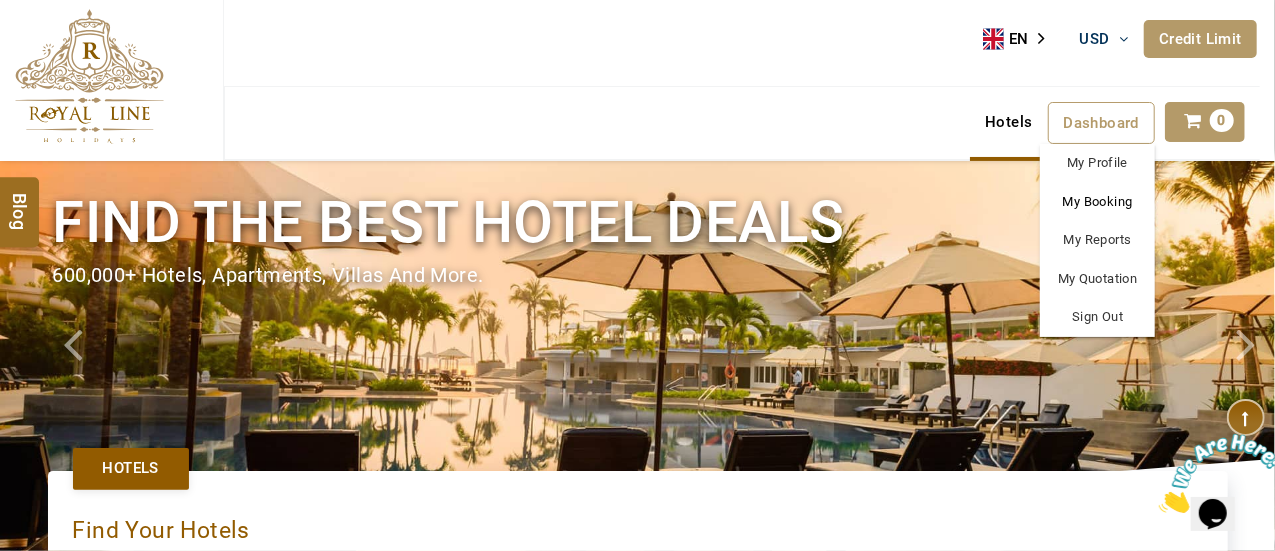 click on "My Booking" at bounding box center (1097, 202) 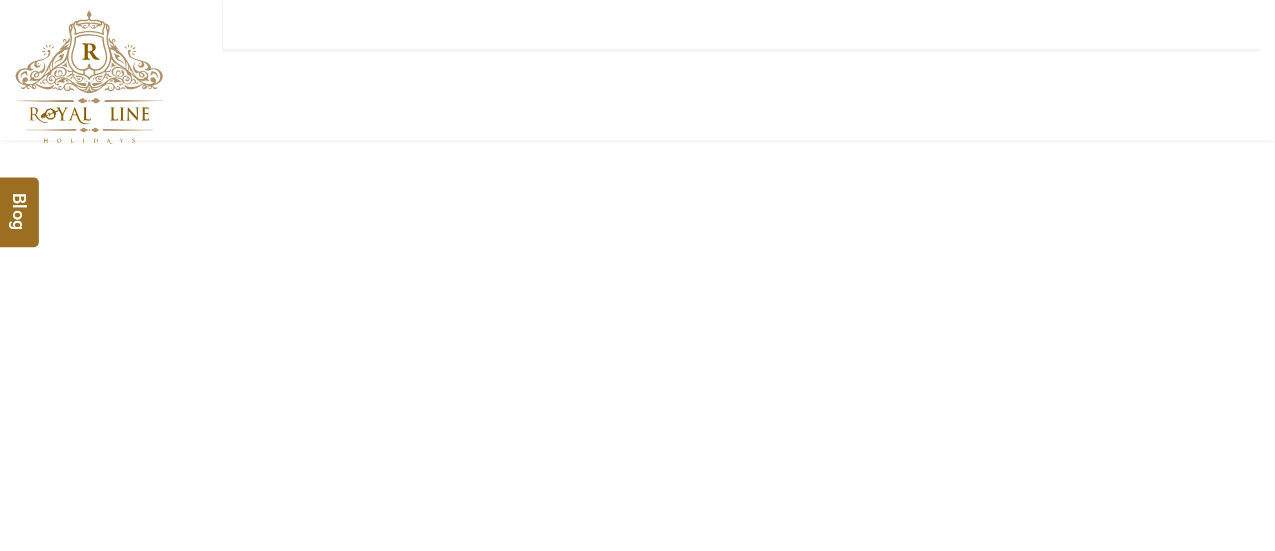scroll, scrollTop: 0, scrollLeft: 0, axis: both 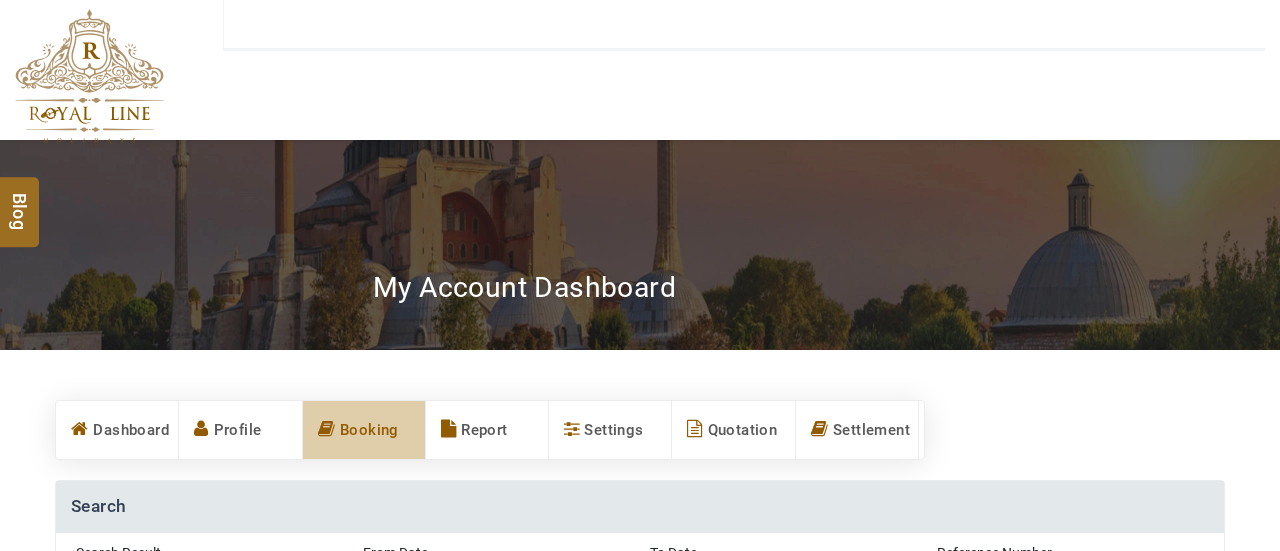 type on "**********" 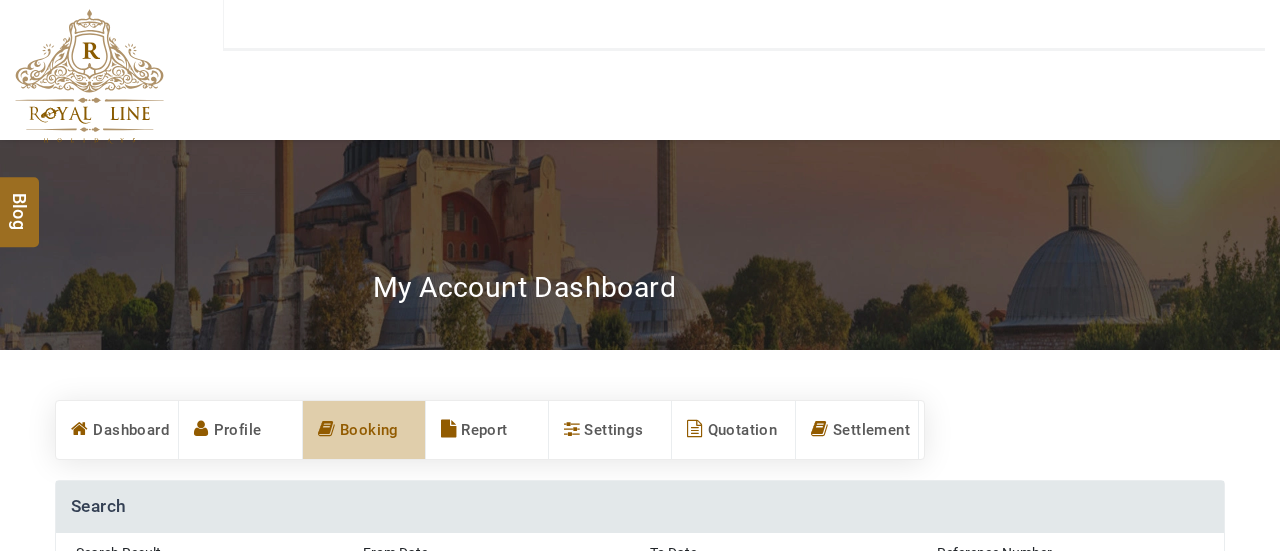 type on "**********" 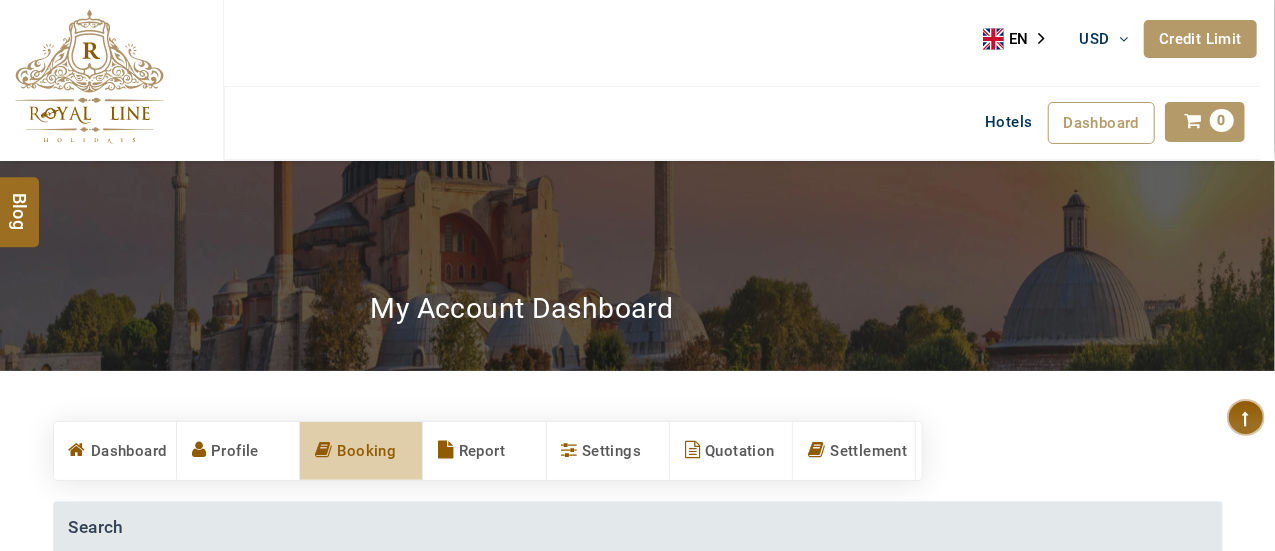 scroll, scrollTop: 400, scrollLeft: 0, axis: vertical 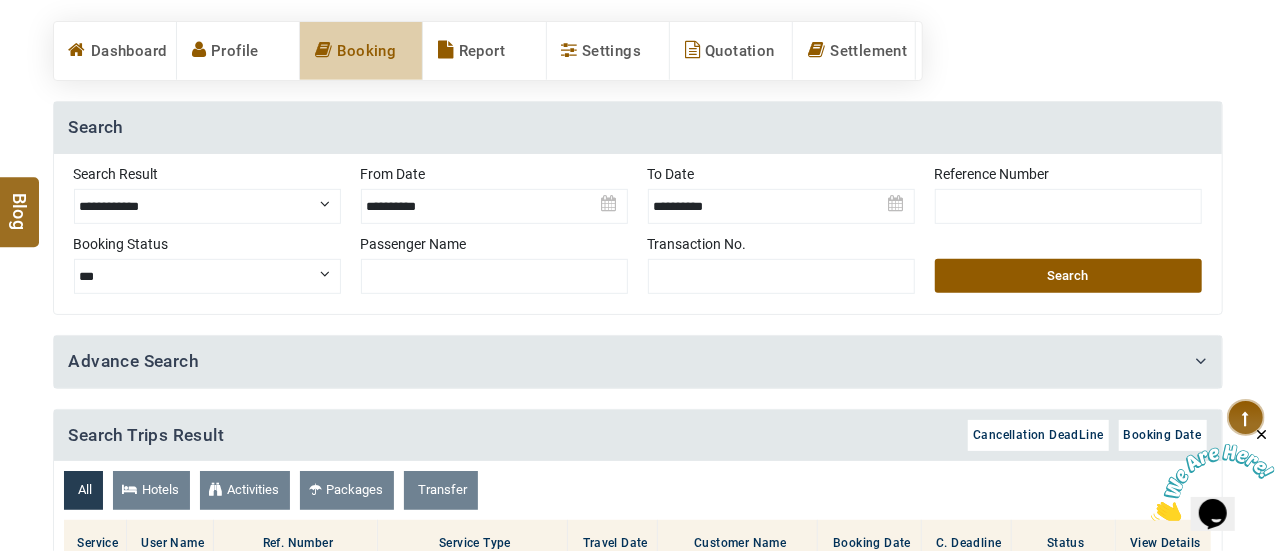 click at bounding box center [494, 276] 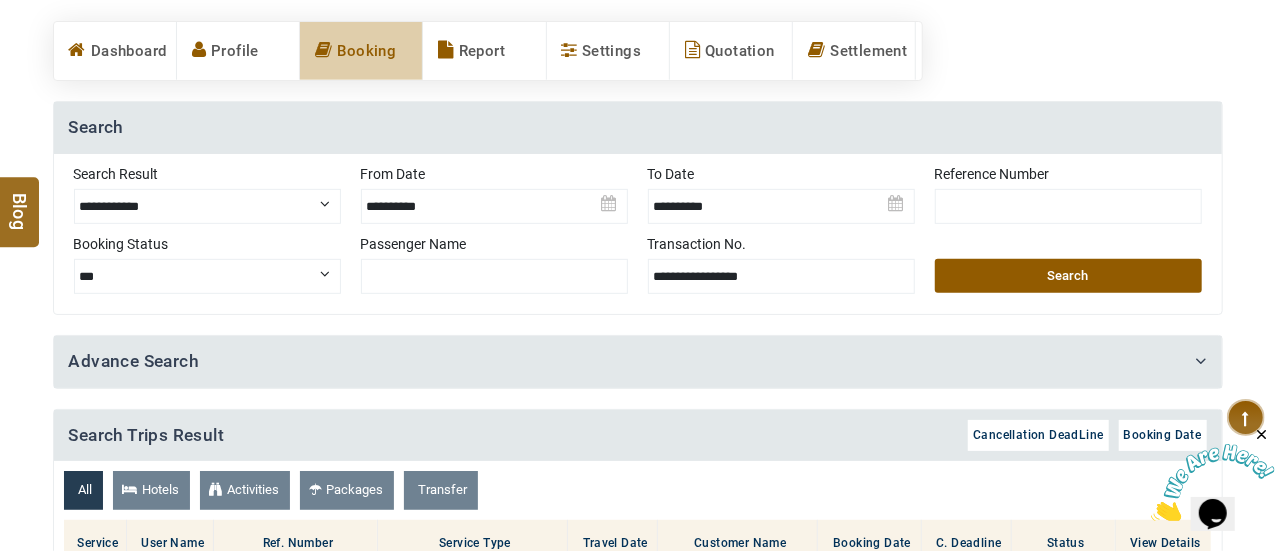type on "**********" 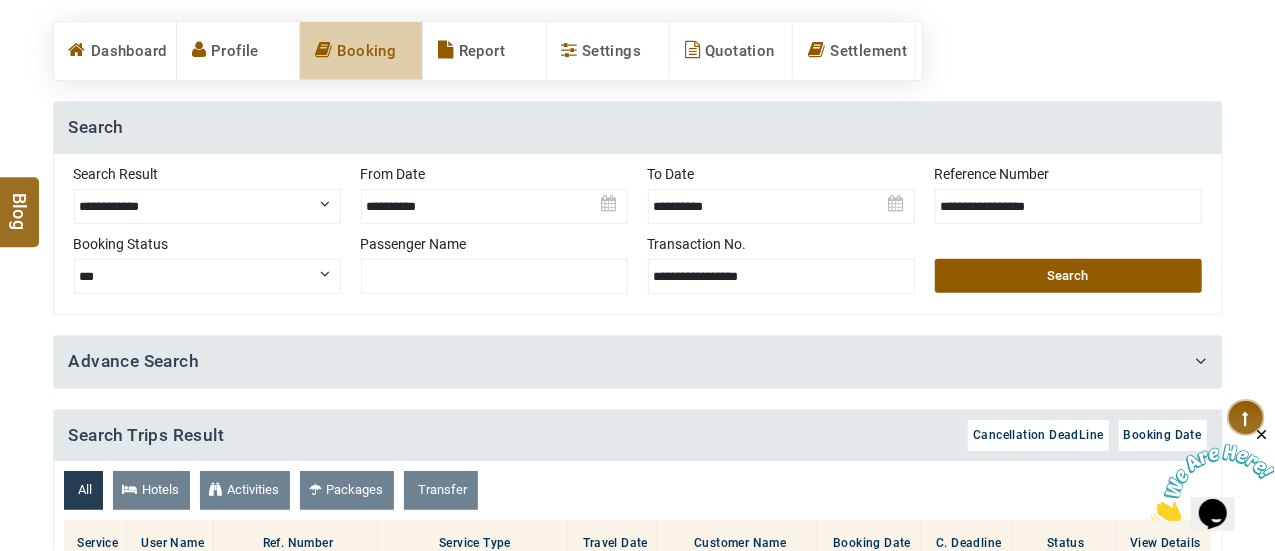 type on "**********" 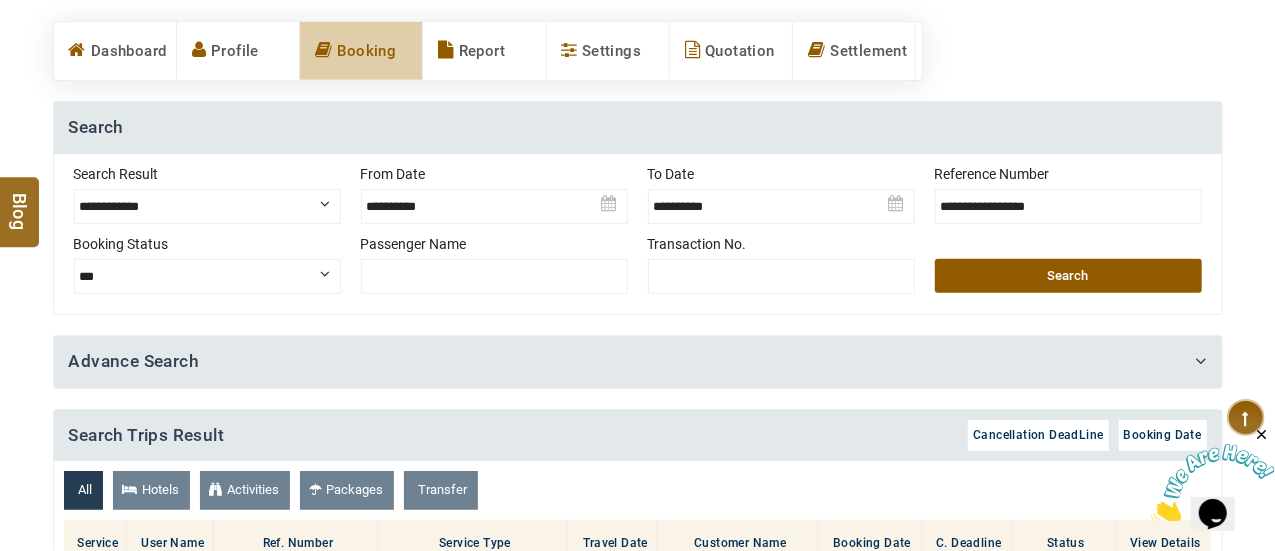 type 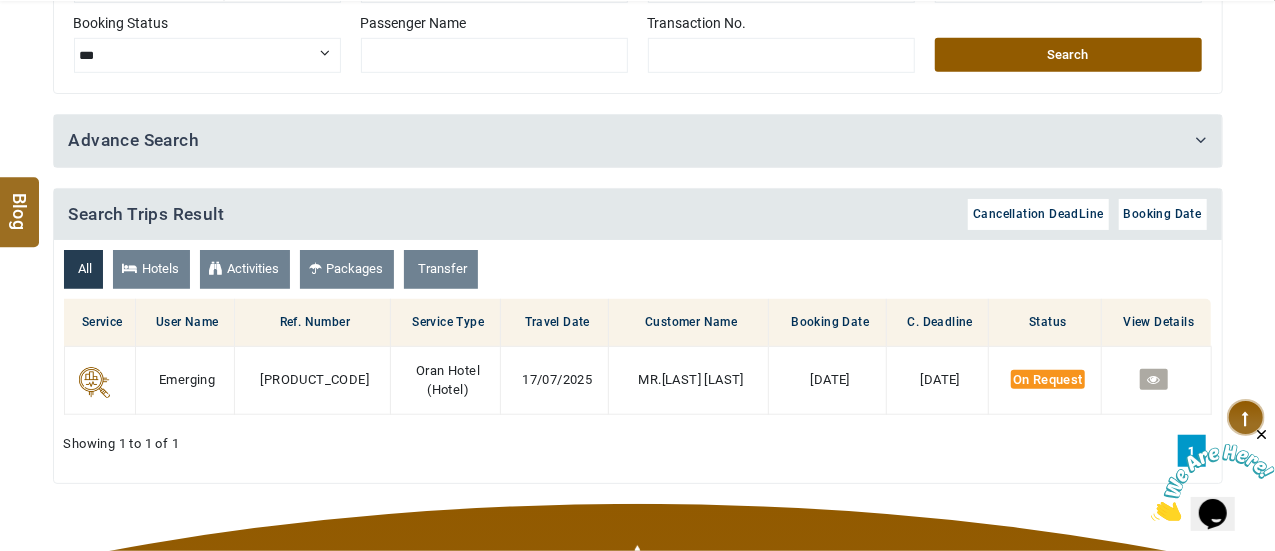 scroll, scrollTop: 800, scrollLeft: 0, axis: vertical 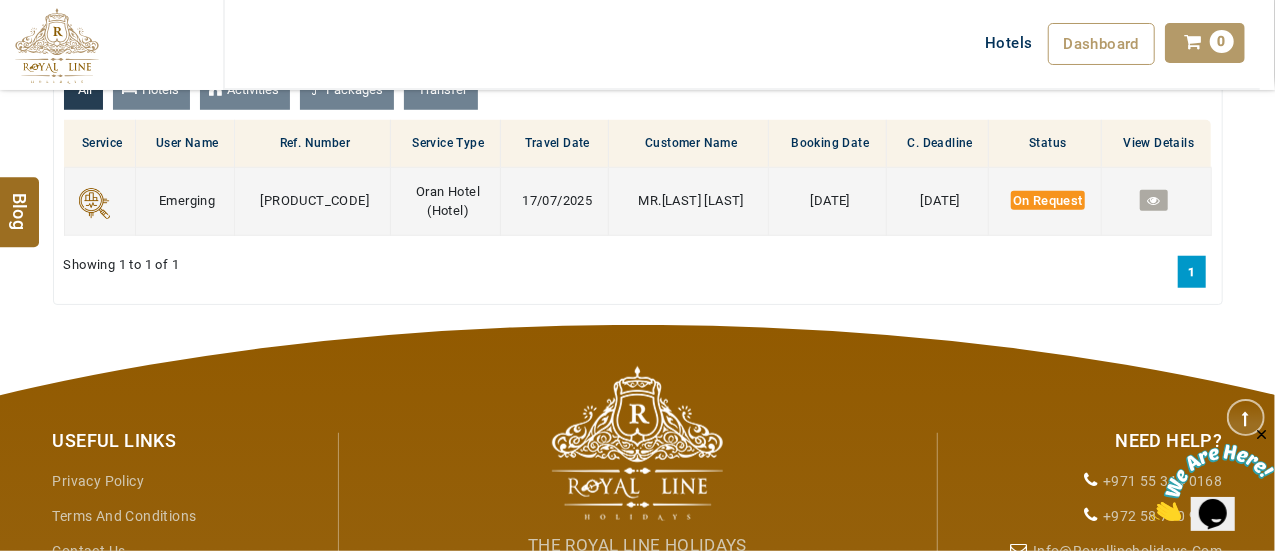 click at bounding box center (1153, 200) 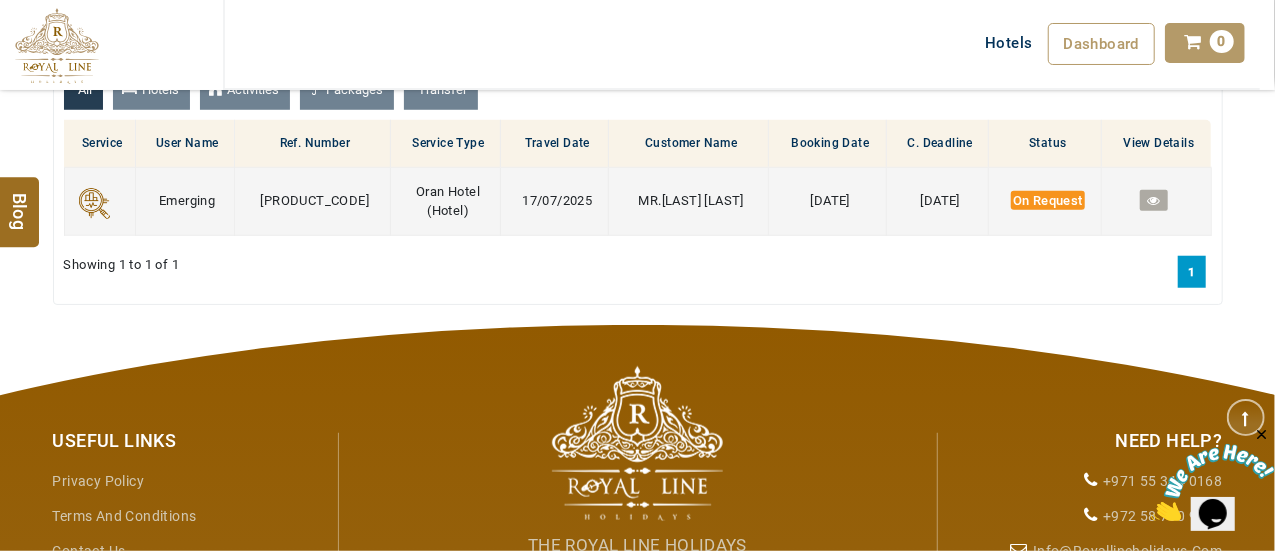 click on "RT23GLOB072500065" at bounding box center (315, 200) 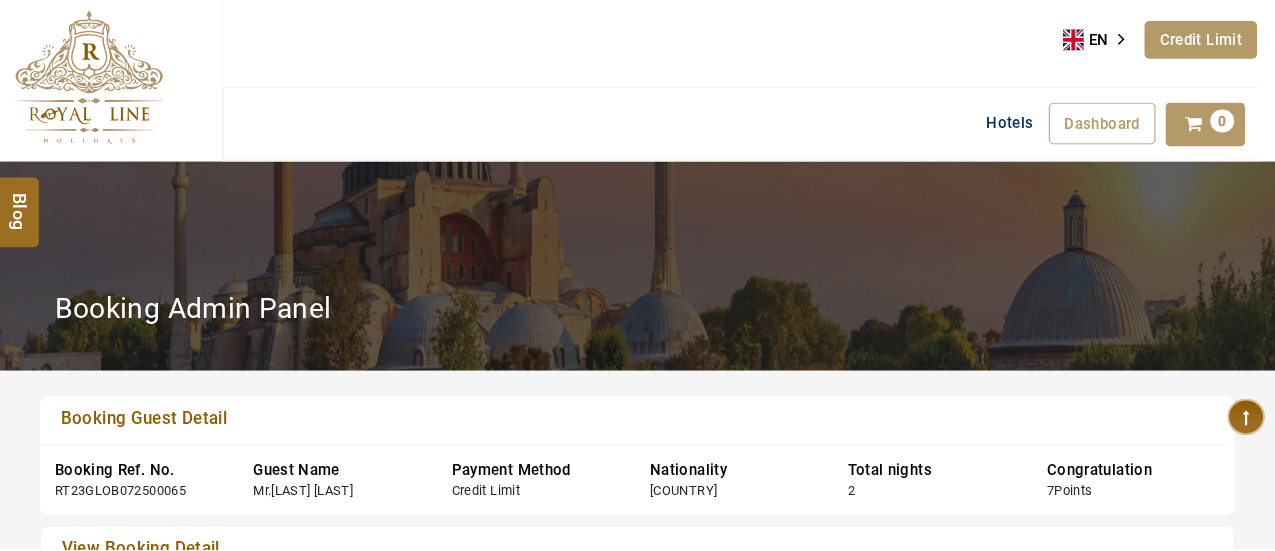 scroll, scrollTop: 0, scrollLeft: 0, axis: both 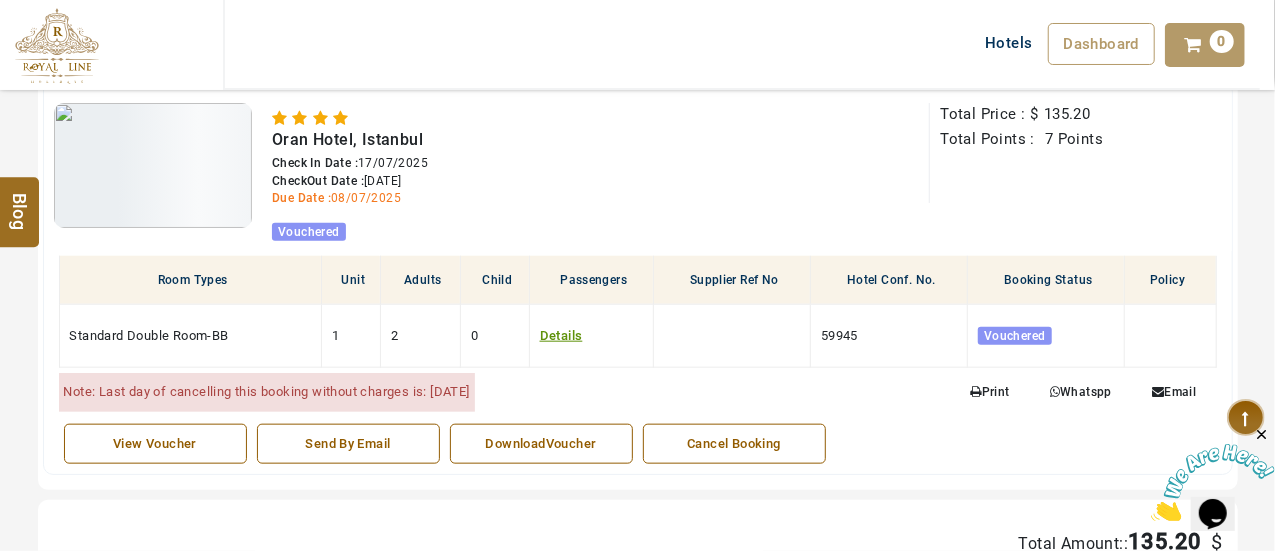 click on "Booking Guest Detail  Booking Ref. No.  RT23GLOB072500065 Guest Name Mr.Ulugbek Mukbilov Payment Method Credit Limit Nationality uzbekistan Total nights 2 Congratulation 7 Points View Booking Detail Booking Ref. No.:  RT23GLOB072500065 View INVOICES Print The Royal Line Holidays NOORANIYAH-BLDG NO:03 / hor al anz Tel :  +971 55 344 0168   E-Mail :   info@royallineholidays.com     Website : royallineb2b.com   INVOICE INVOICE NO: RT23GLOB072500065 GST ID NO: - Ordered By: Emerging O/S Ref: DATE OF ISSUE: 07-Jul-2025 File NO: RT23GLOB072500065 Period Of Stay: 17/07/2025 - COMPANY: pavel.novikov@emergingtravel.com Address: 3500 S. DuPont Hwy in the City of Dover, County of Kent 19901, Delaware, USA Zip Code: 19901 Tel No: 905354290137 VAT ID NO: - PARTY'S NAME: Mr.Ulugbek Mukbilov Payment: Credit Limit Due Date: 08/07/2025 Description Night(s) qty price amount 17/07/2025   Thursday - Saturday Oran Hotel, Istanbul 2 2 135.2 $   135.2 TOTAL NET AMOUNT:  $   135.20 TOTAL PAID AMOUNT:  $   0.00 $   135.20" at bounding box center [637, 218] 